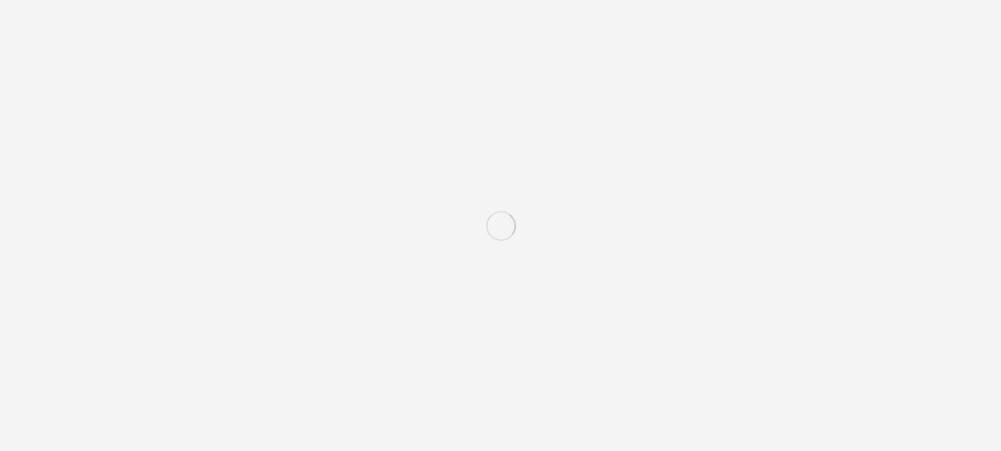 scroll, scrollTop: 0, scrollLeft: 0, axis: both 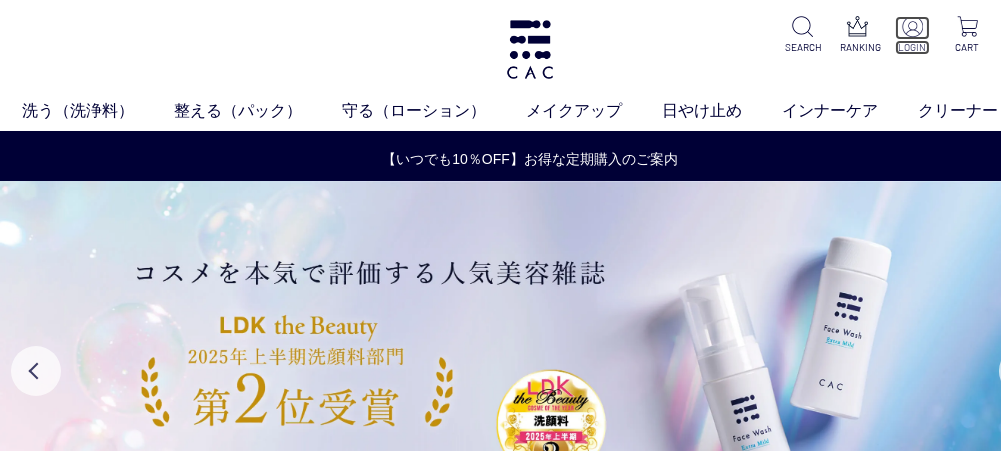 click at bounding box center [912, 26] 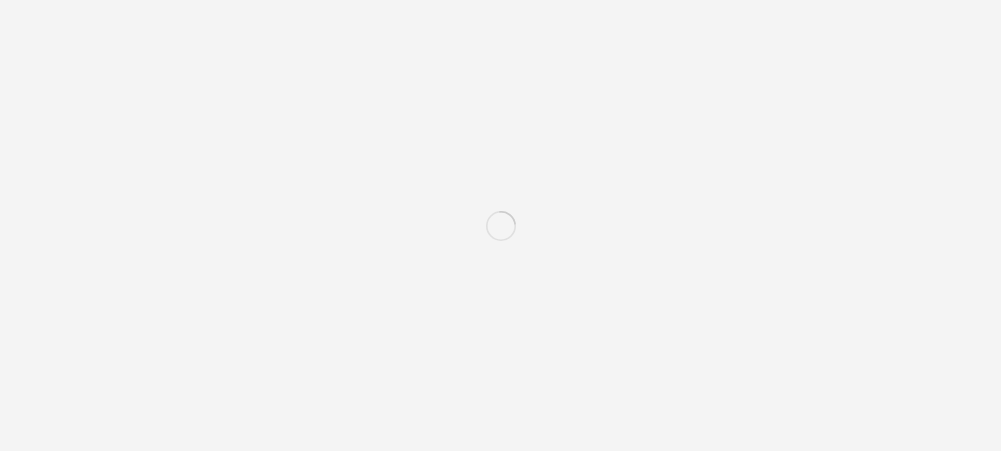 scroll, scrollTop: 0, scrollLeft: 0, axis: both 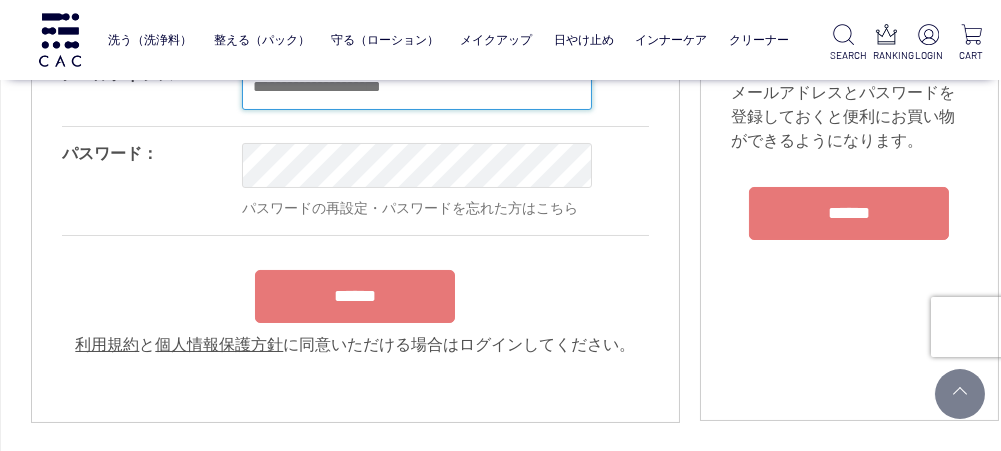type on "**********" 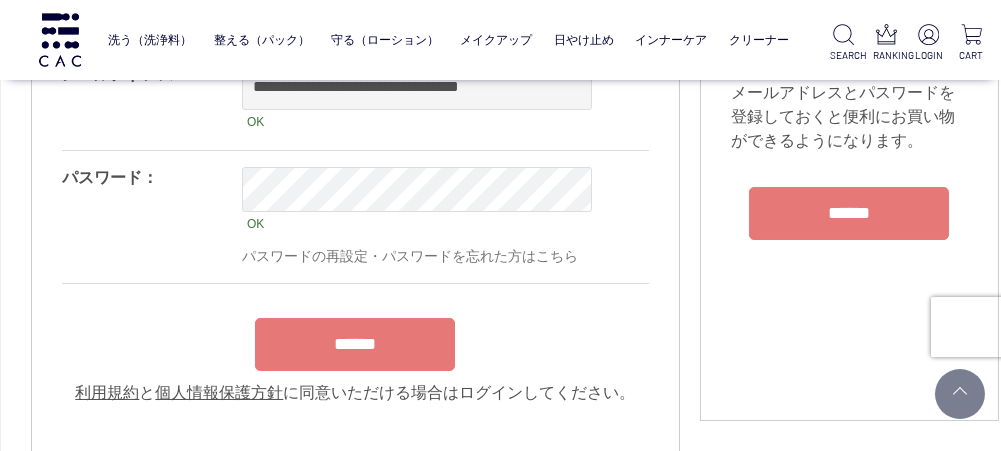 click on "**********" at bounding box center [355, 226] 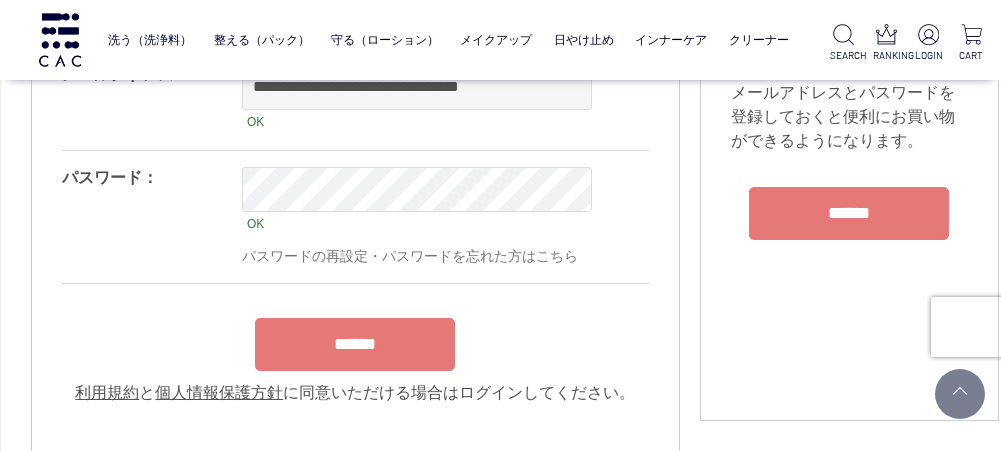 click on "******" at bounding box center [355, 344] 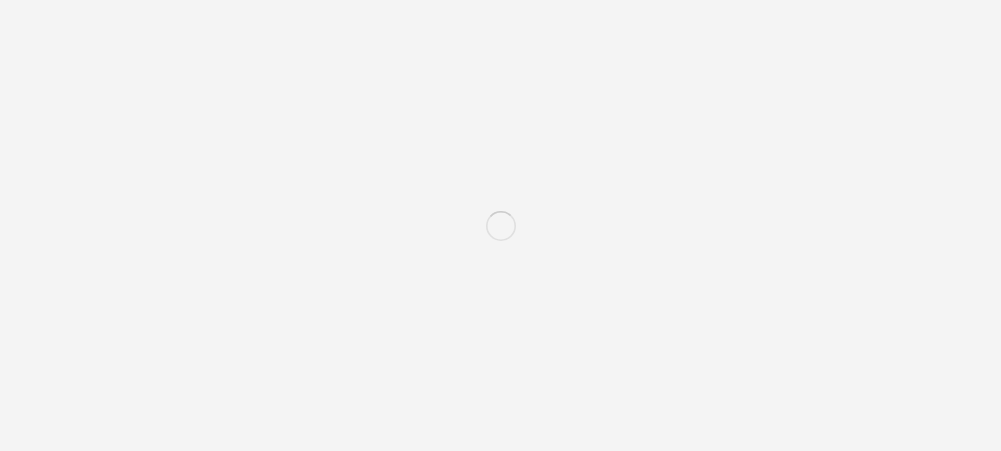 scroll, scrollTop: 0, scrollLeft: 0, axis: both 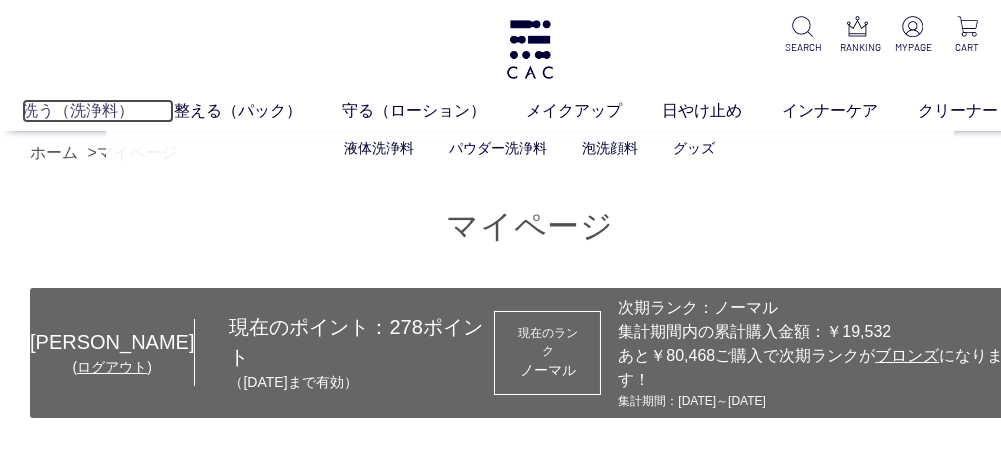 click on "洗う（洗浄料）" at bounding box center [98, 111] 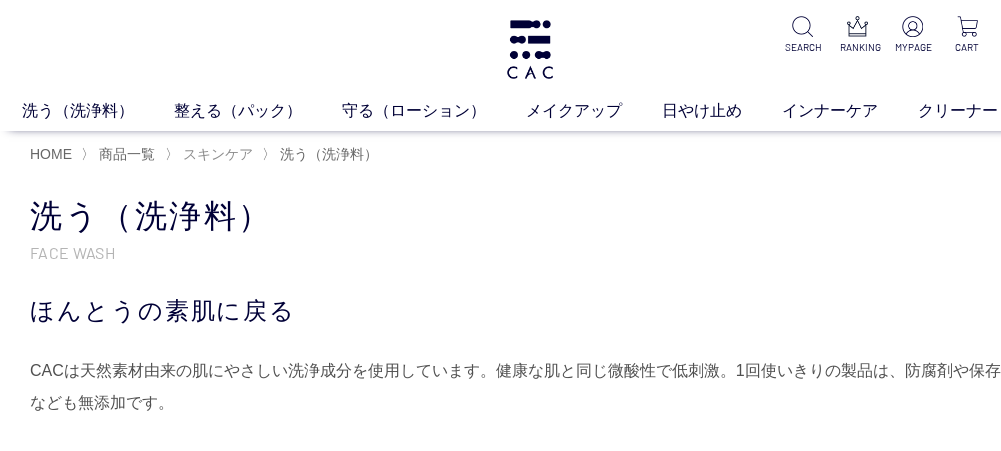 scroll, scrollTop: 0, scrollLeft: 0, axis: both 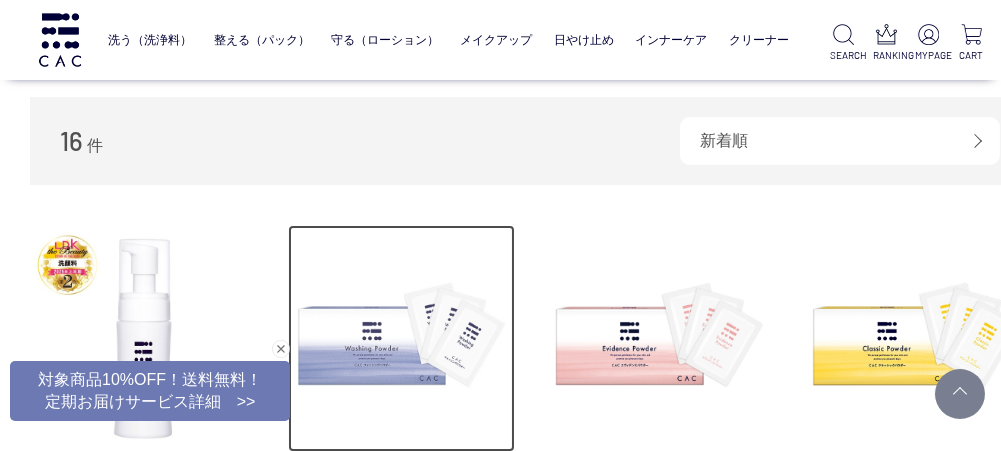 click at bounding box center [402, 339] 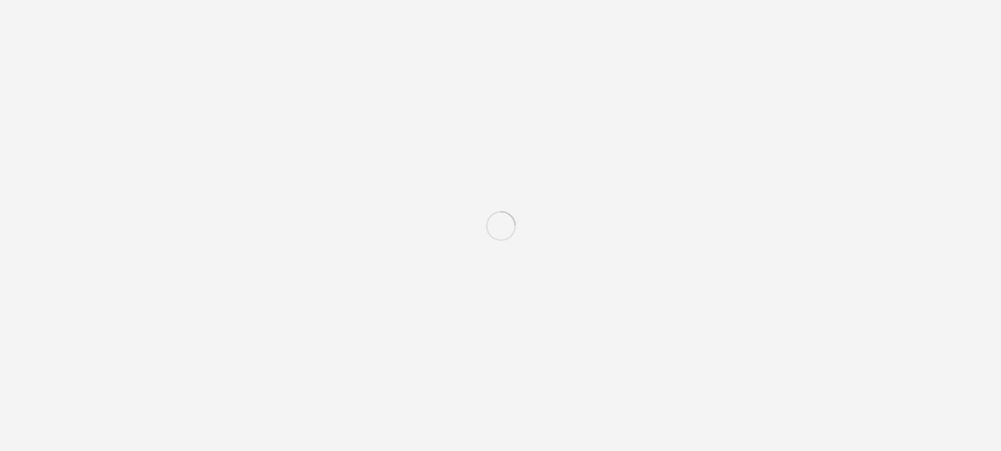 scroll, scrollTop: 0, scrollLeft: 0, axis: both 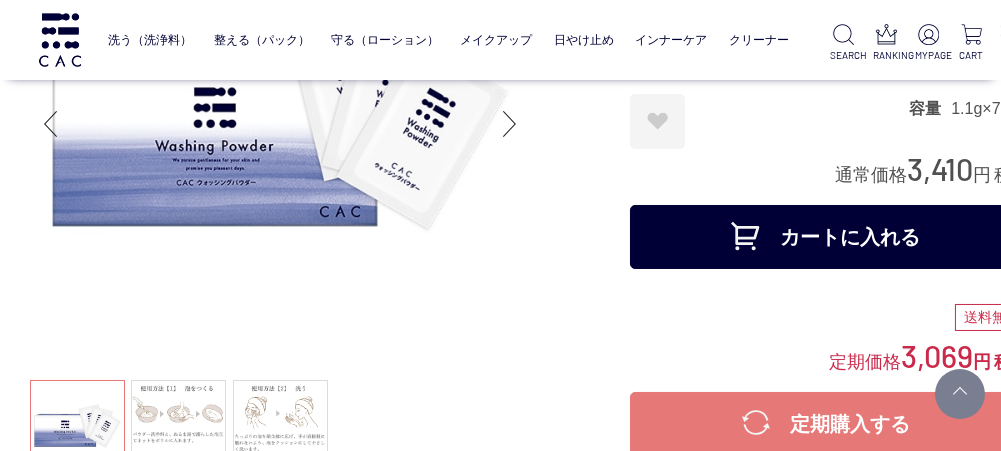 click on "カートに入れる" at bounding box center [830, 237] 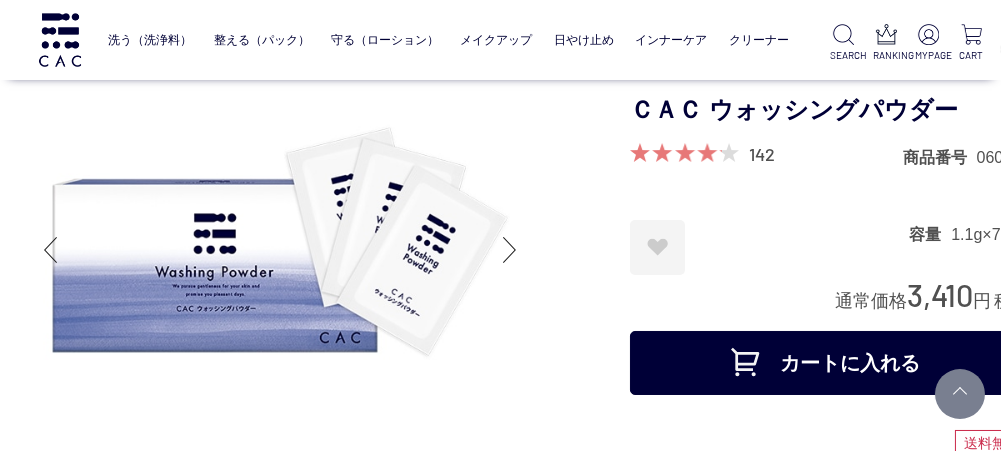 scroll, scrollTop: 200, scrollLeft: 0, axis: vertical 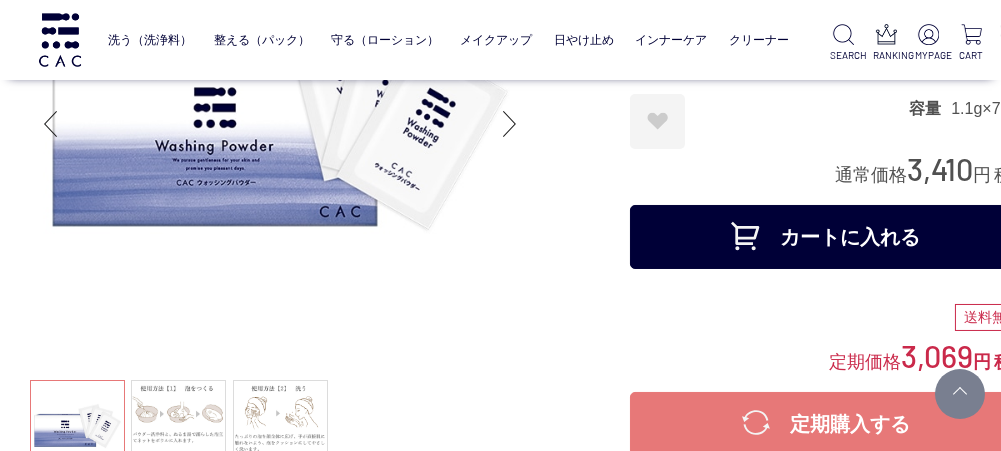 click on "カートに入れる" at bounding box center (830, 237) 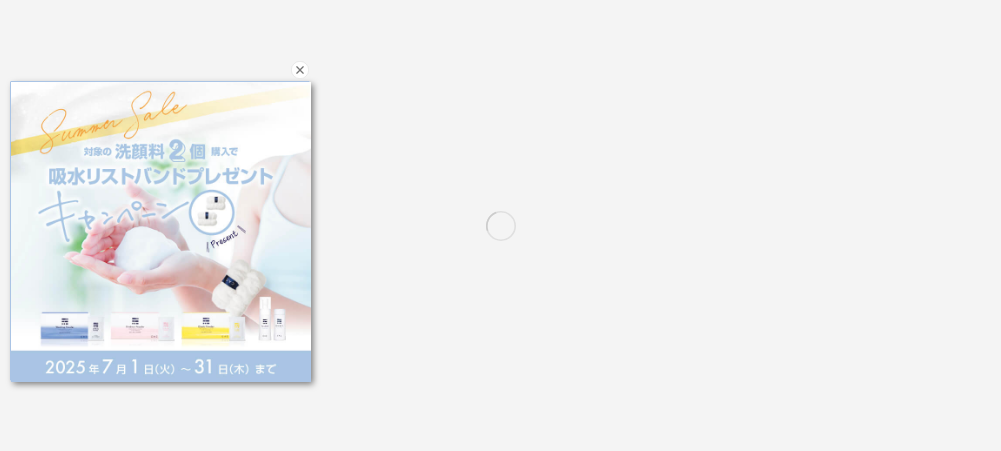 scroll, scrollTop: 0, scrollLeft: 0, axis: both 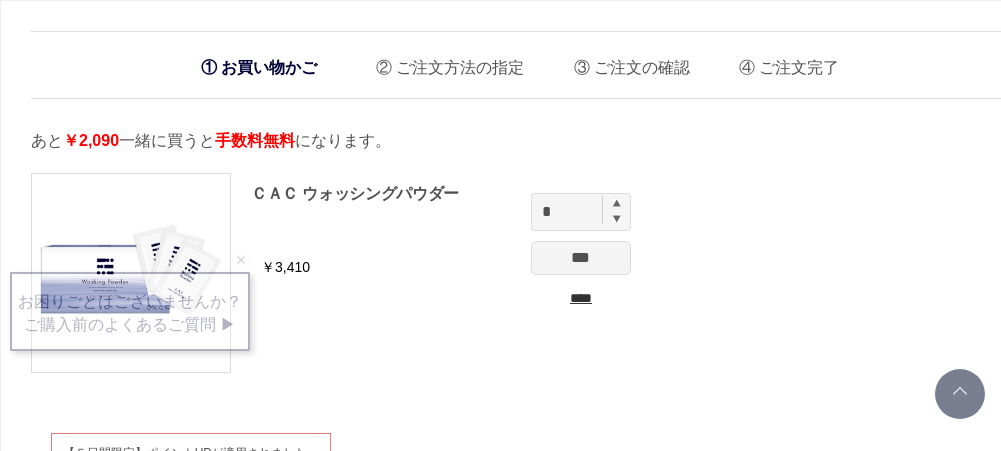 click on "お買い物かご" at bounding box center (259, 67) 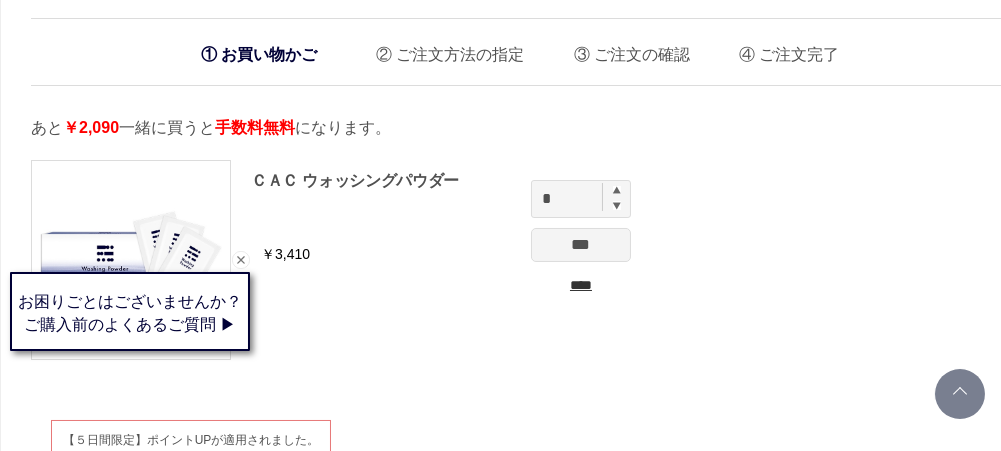 scroll, scrollTop: 0, scrollLeft: 0, axis: both 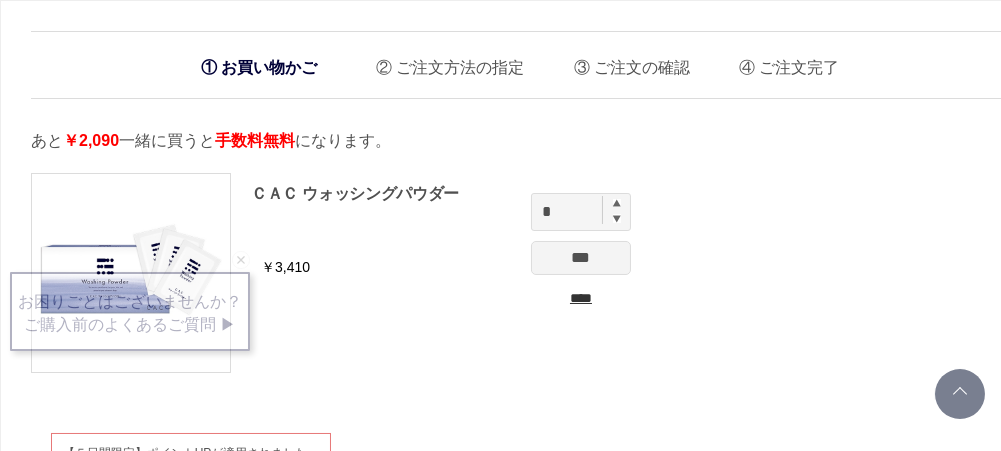click on "ご注文の確認" at bounding box center (624, 62) 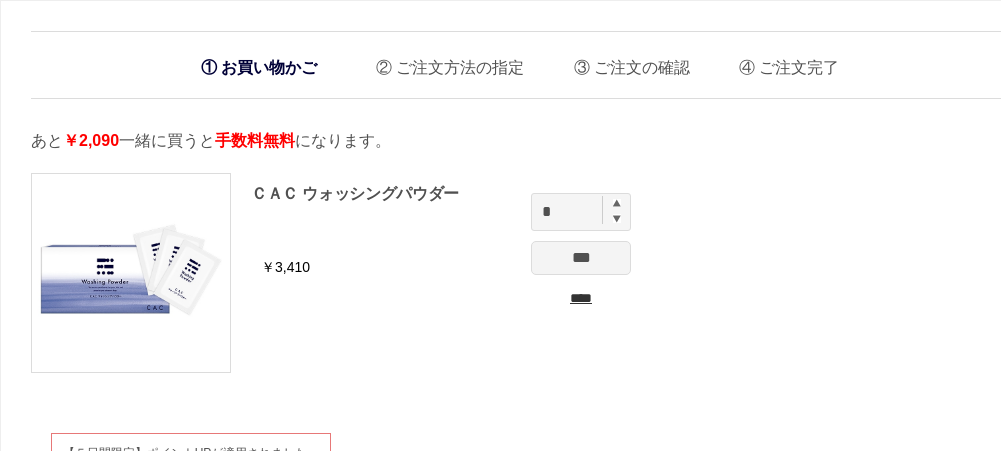 scroll, scrollTop: 0, scrollLeft: 0, axis: both 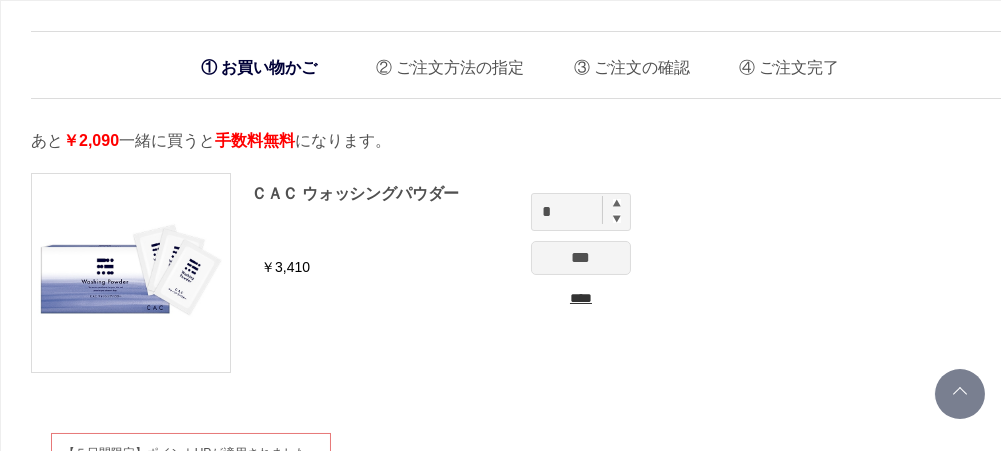 click on "ご注文の確認" at bounding box center (624, 62) 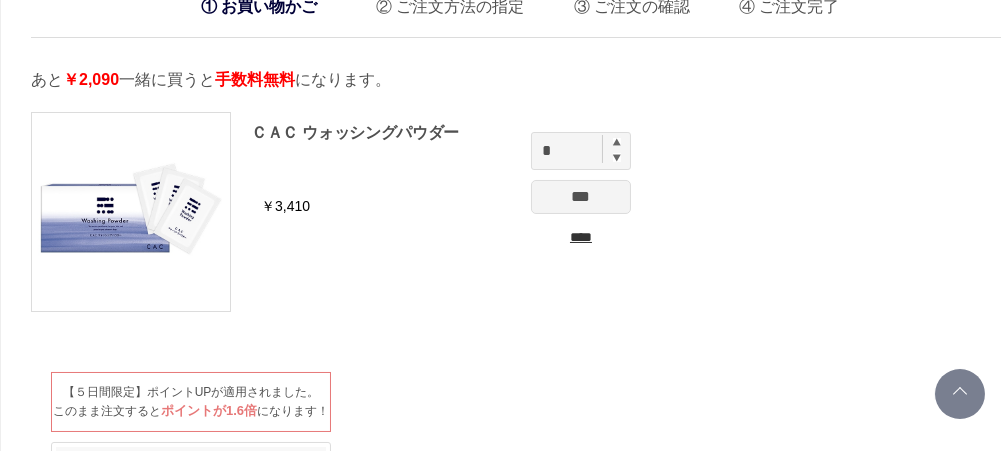 scroll, scrollTop: 0, scrollLeft: 0, axis: both 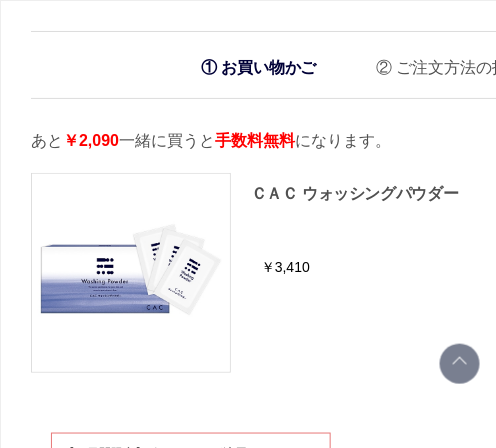 click on "お買い物かご
ご注文方法の指定
ご注文の確認
ご注文完了" at bounding box center (530, 65) 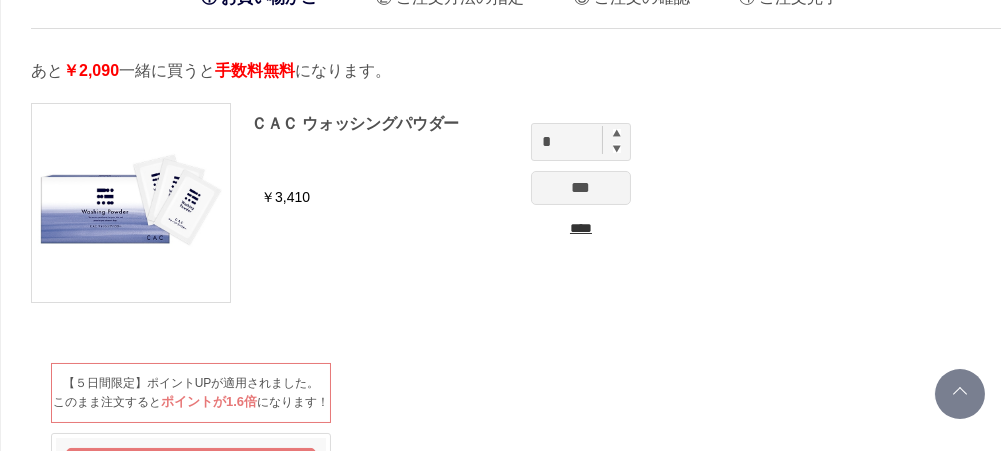 scroll, scrollTop: 0, scrollLeft: 0, axis: both 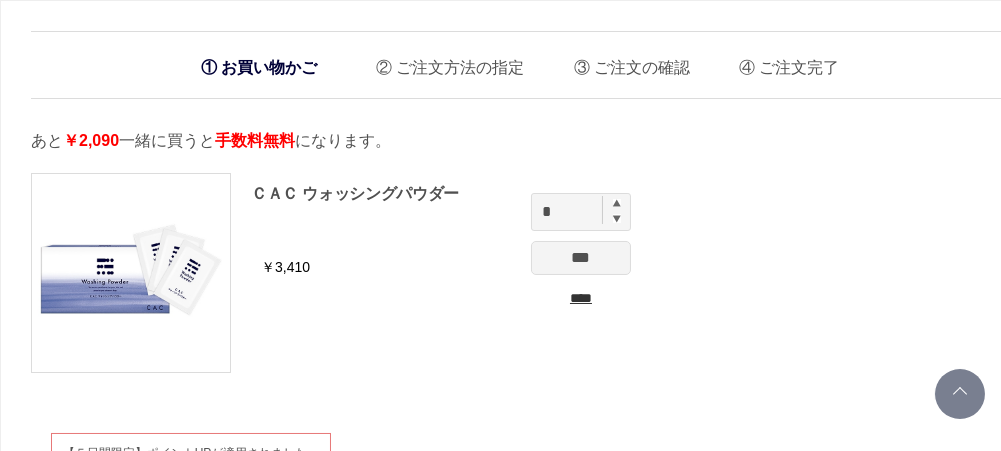 click on "****" at bounding box center (581, 298) 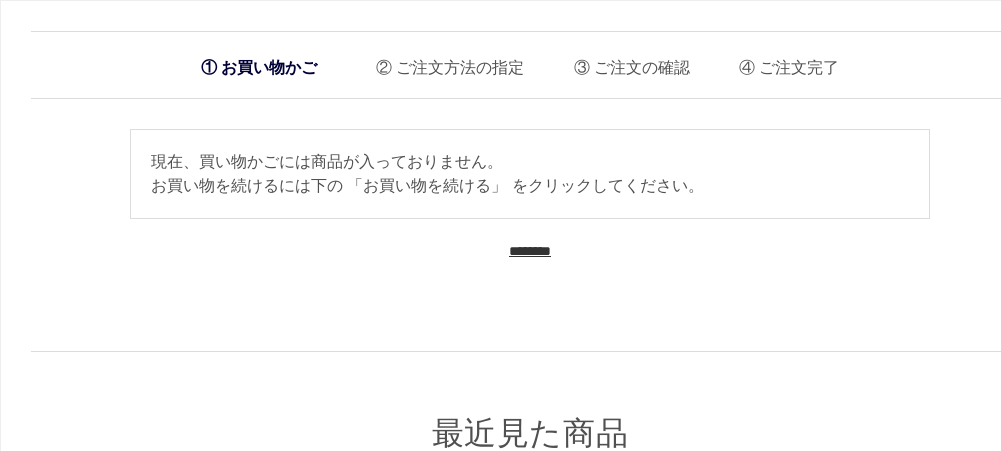 scroll, scrollTop: 0, scrollLeft: 0, axis: both 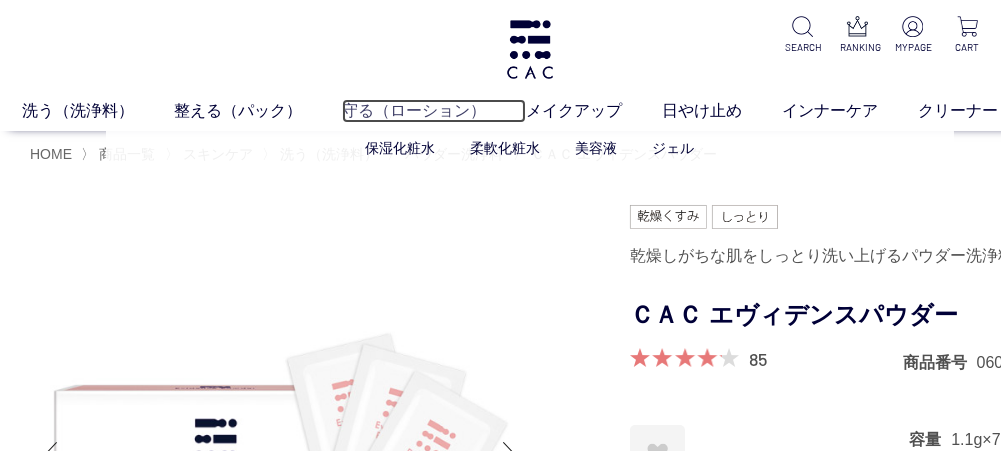 click on "守る（ローション）" at bounding box center (434, 111) 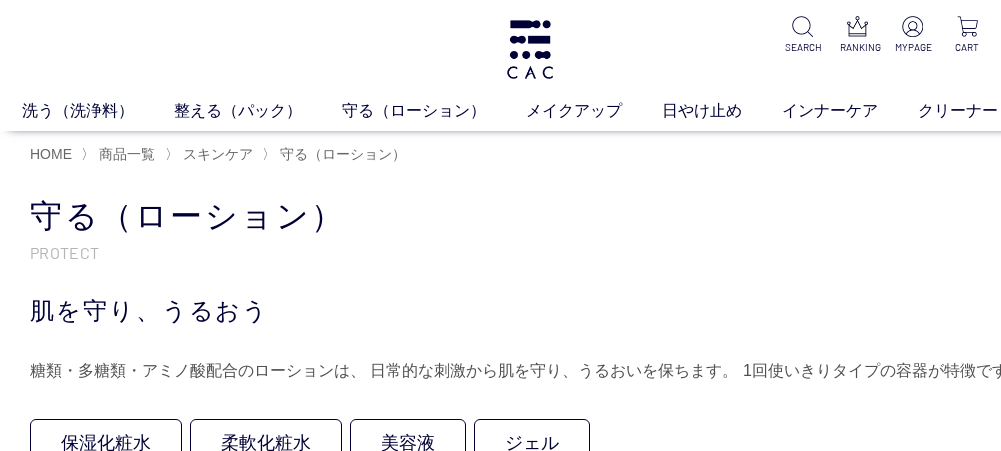 scroll, scrollTop: 0, scrollLeft: 0, axis: both 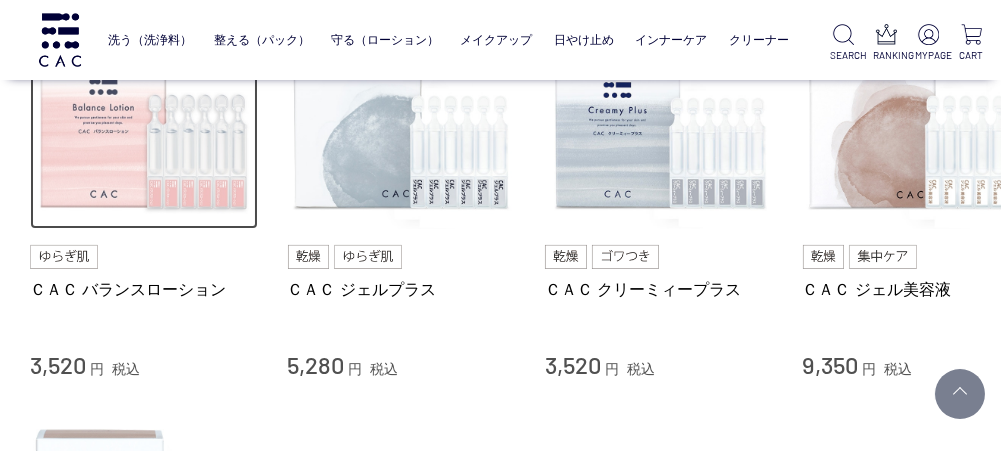 drag, startPoint x: 124, startPoint y: 186, endPoint x: 153, endPoint y: 225, distance: 48.60041 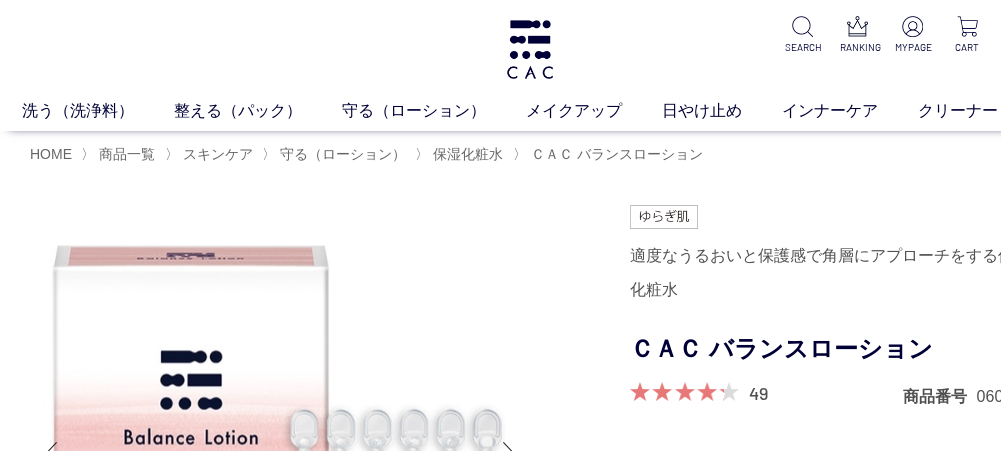 scroll, scrollTop: 0, scrollLeft: 0, axis: both 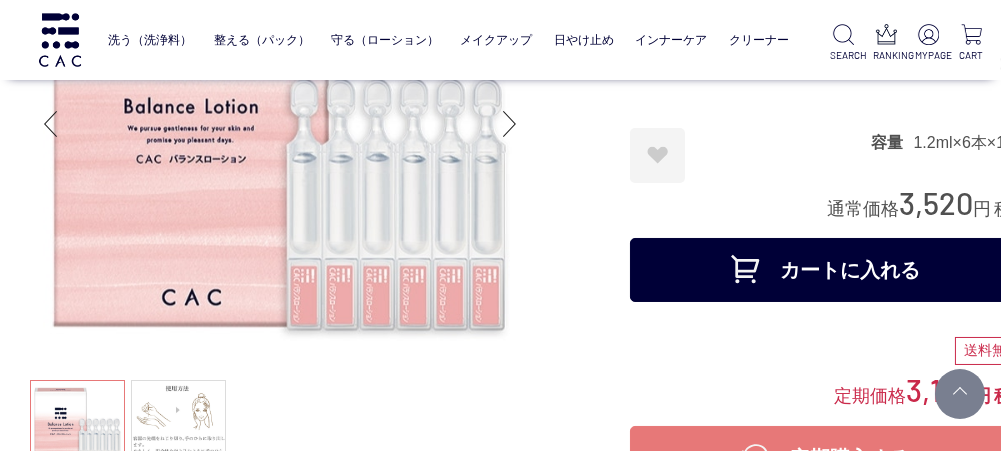 click on "カートに入れる" at bounding box center (830, 270) 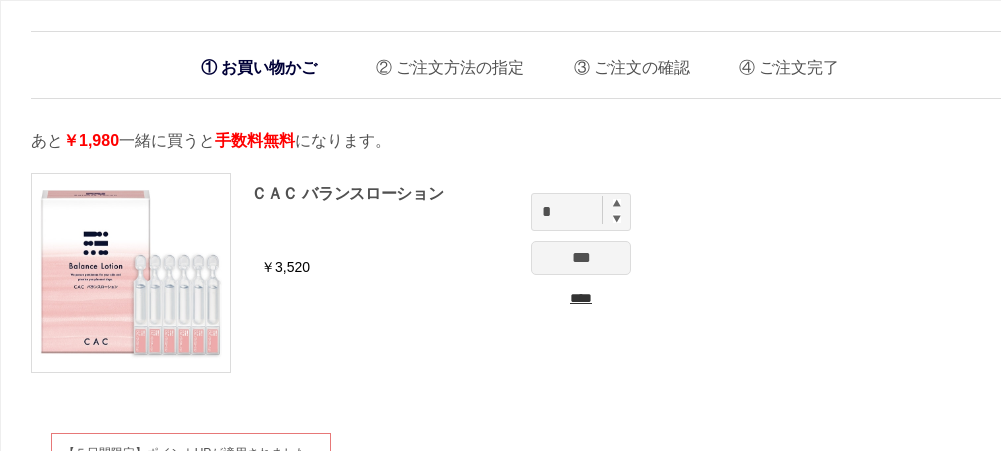 scroll, scrollTop: 0, scrollLeft: 0, axis: both 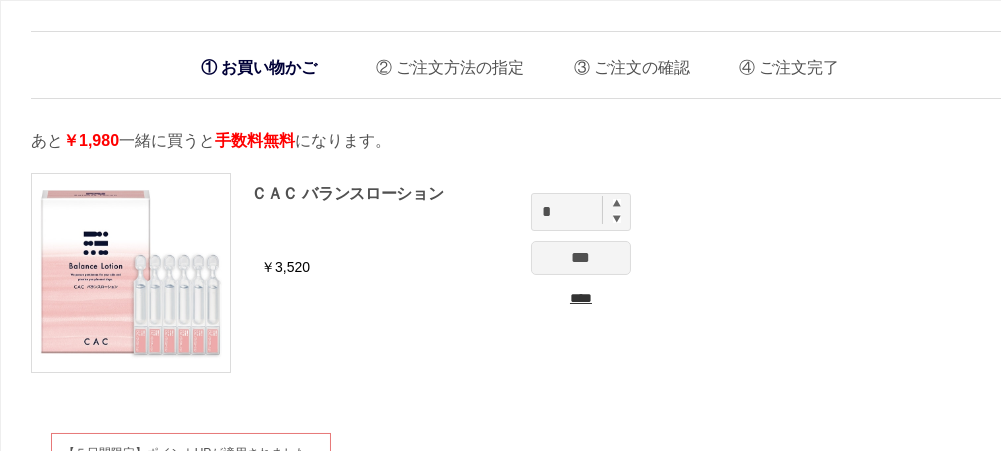 click at bounding box center (617, 218) 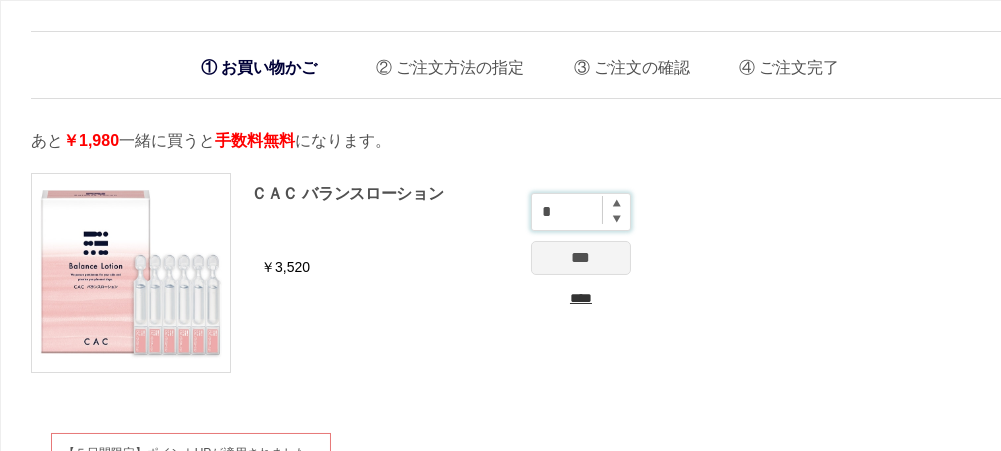 click on "*" at bounding box center [581, 212] 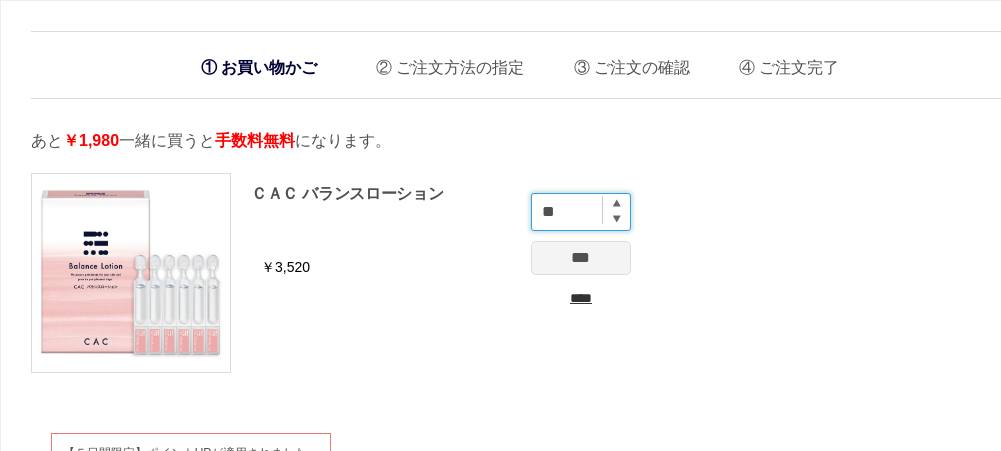 type on "**" 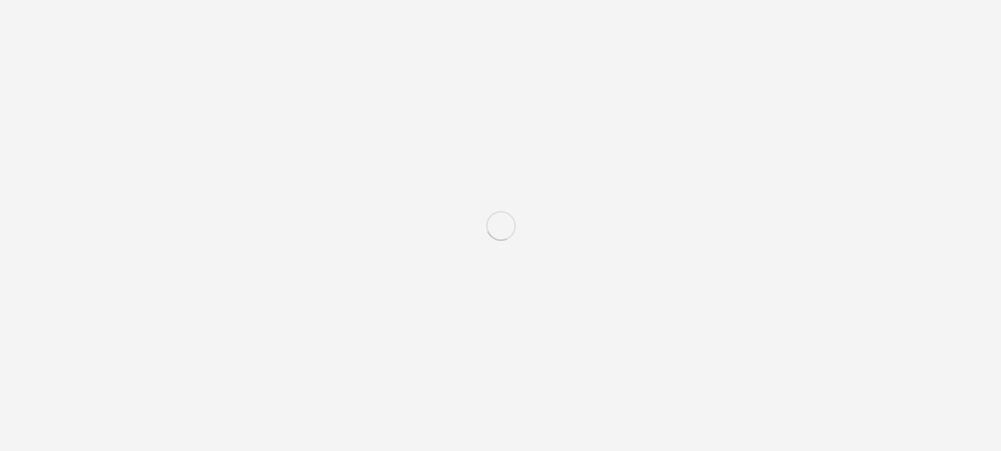scroll, scrollTop: 0, scrollLeft: 0, axis: both 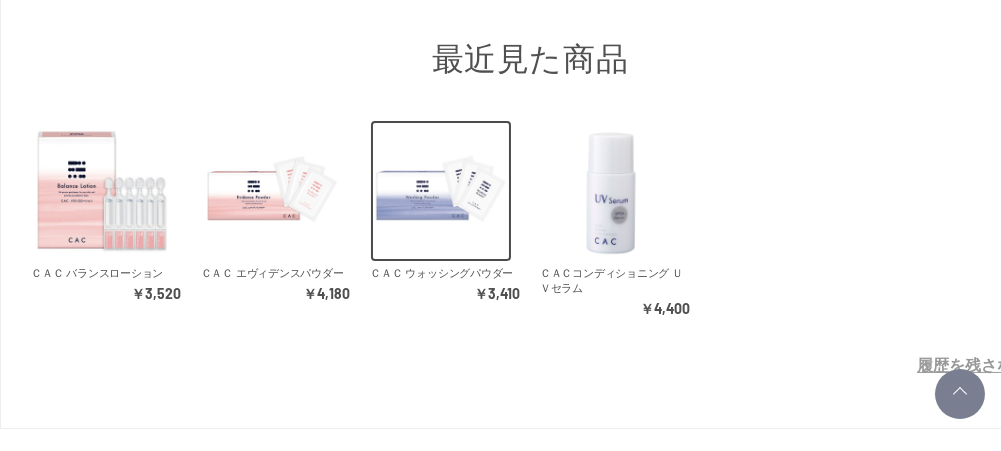 click at bounding box center (441, 191) 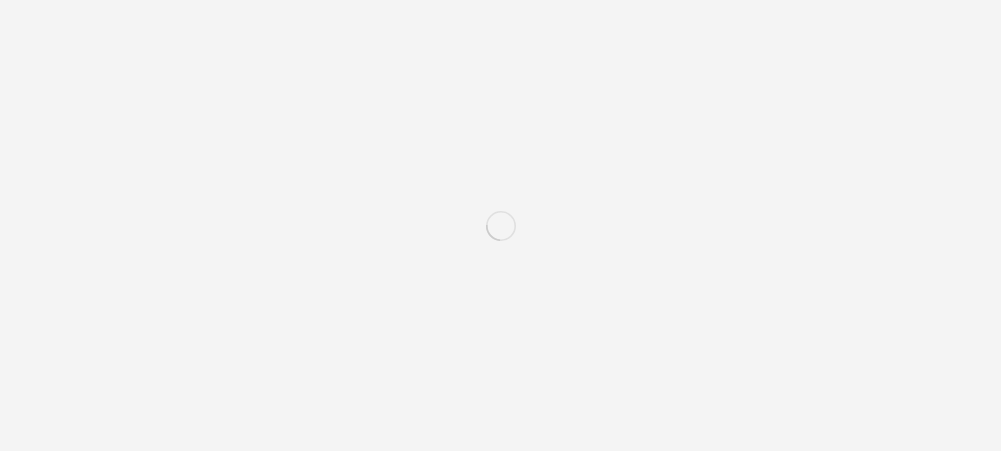 scroll, scrollTop: 0, scrollLeft: 0, axis: both 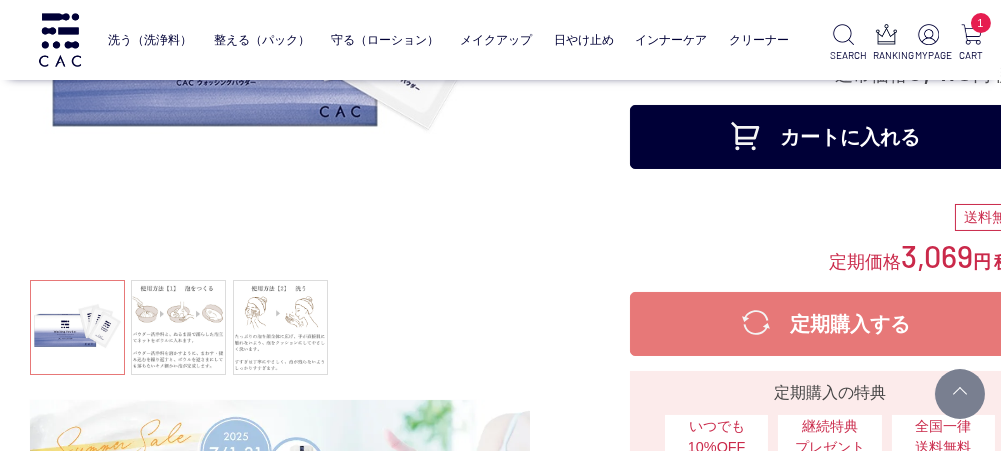 click on "カートに入れる" at bounding box center [830, 137] 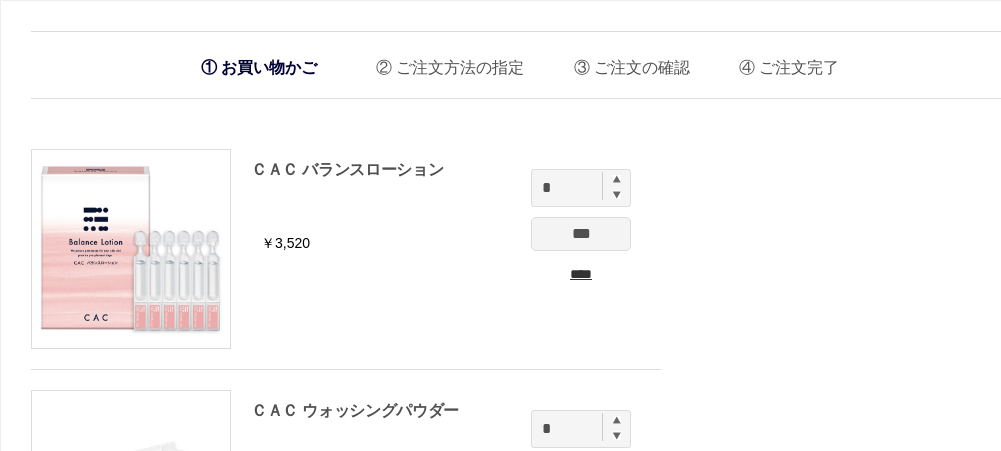 scroll, scrollTop: 0, scrollLeft: 0, axis: both 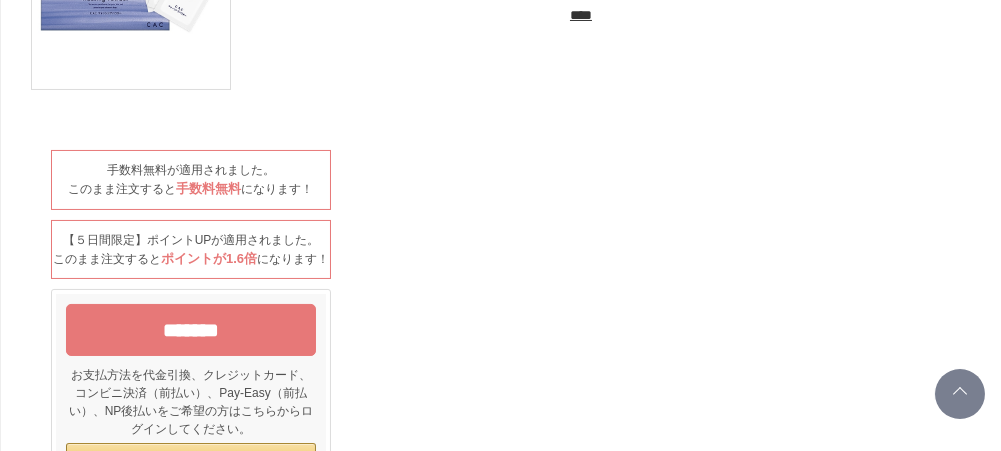click on "*******" at bounding box center [191, 330] 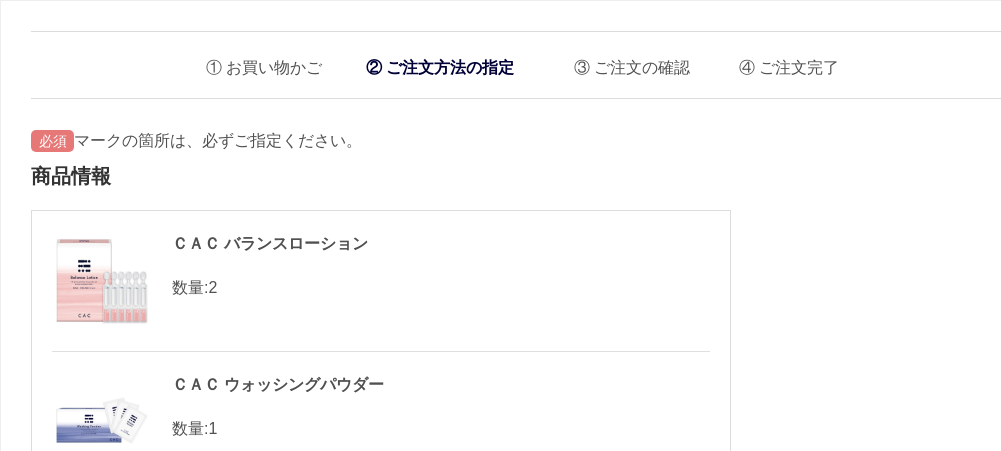 scroll, scrollTop: 0, scrollLeft: 0, axis: both 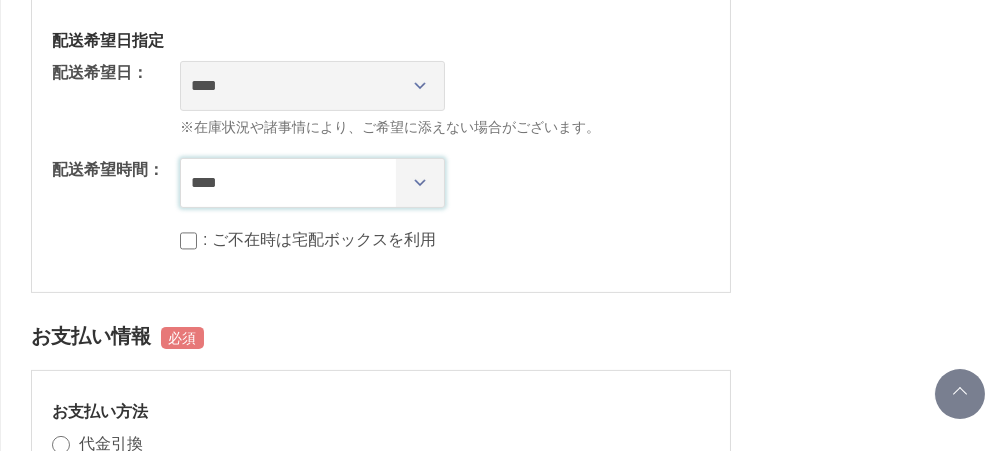 click on "**** *** ****** ****** ****** ******" at bounding box center [312, 183] 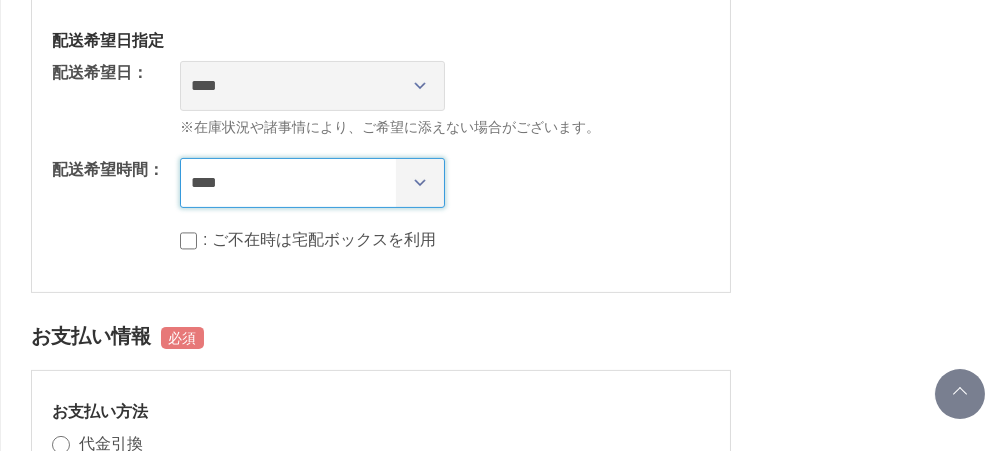 select on "**" 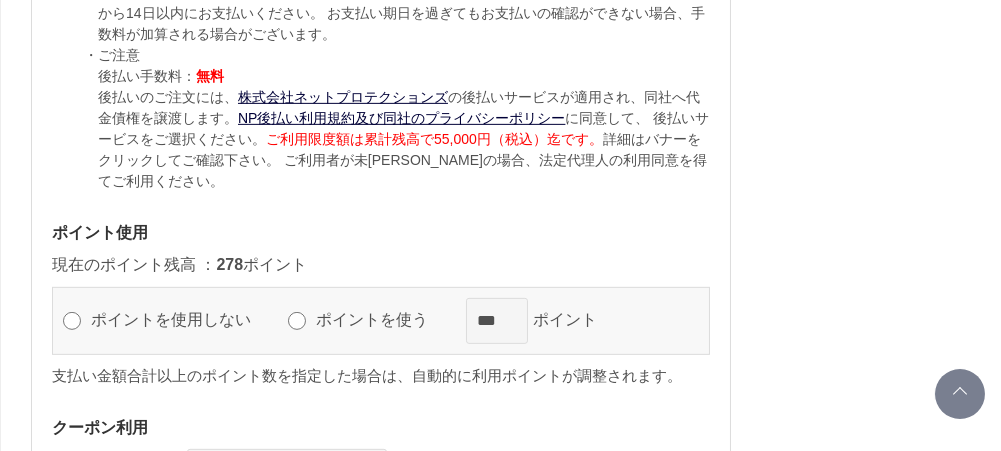 scroll, scrollTop: 2000, scrollLeft: 0, axis: vertical 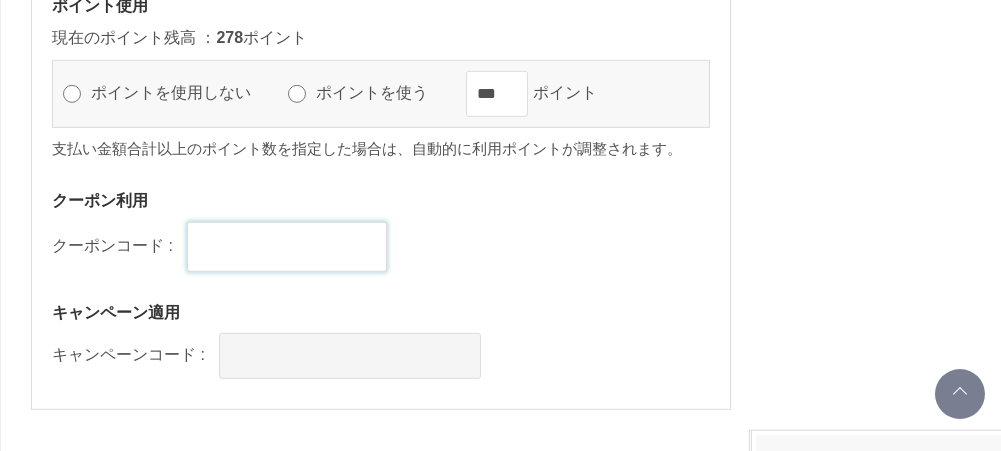 click at bounding box center [287, 247] 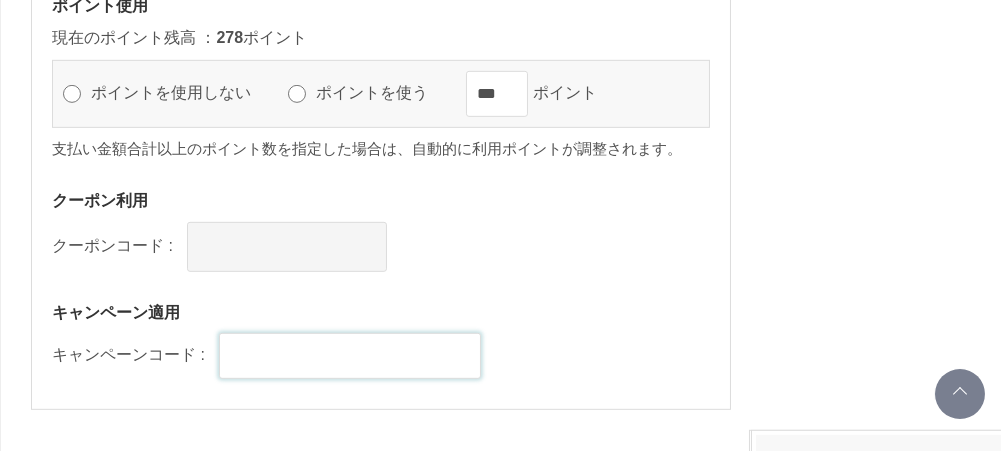 click at bounding box center (350, 356) 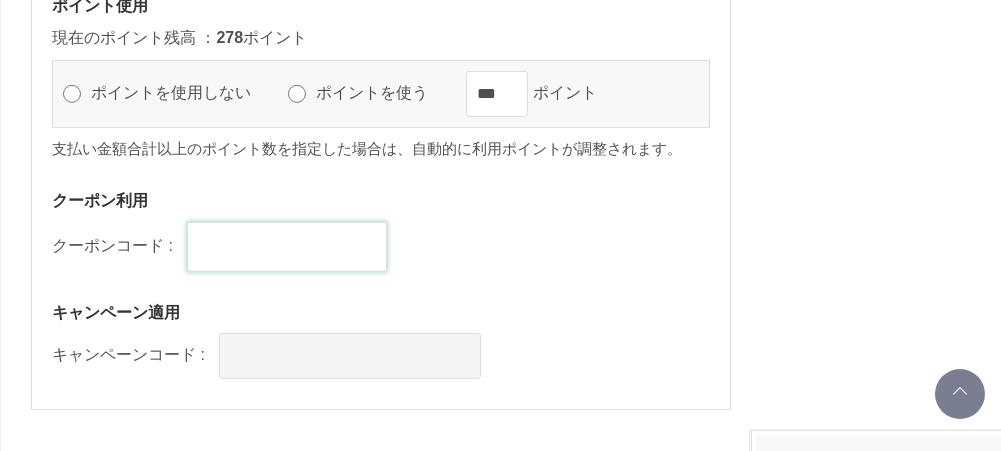 click at bounding box center [287, 247] 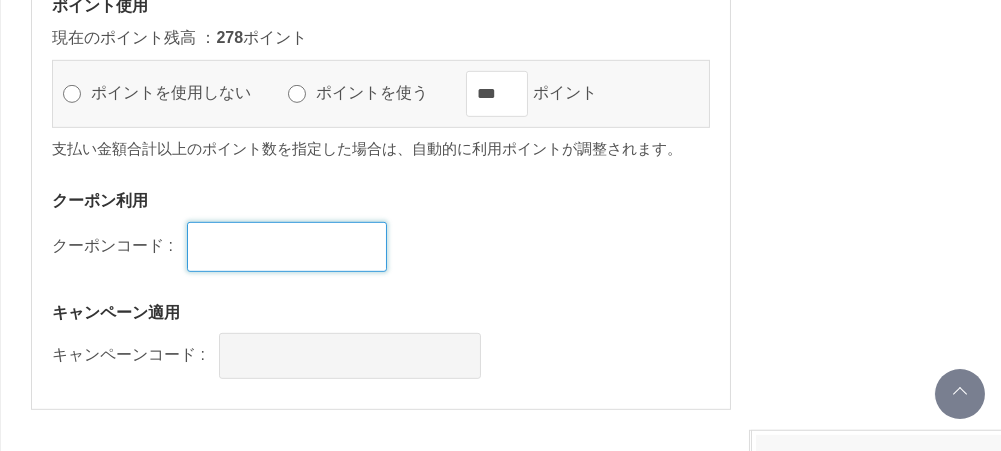 type on "**********" 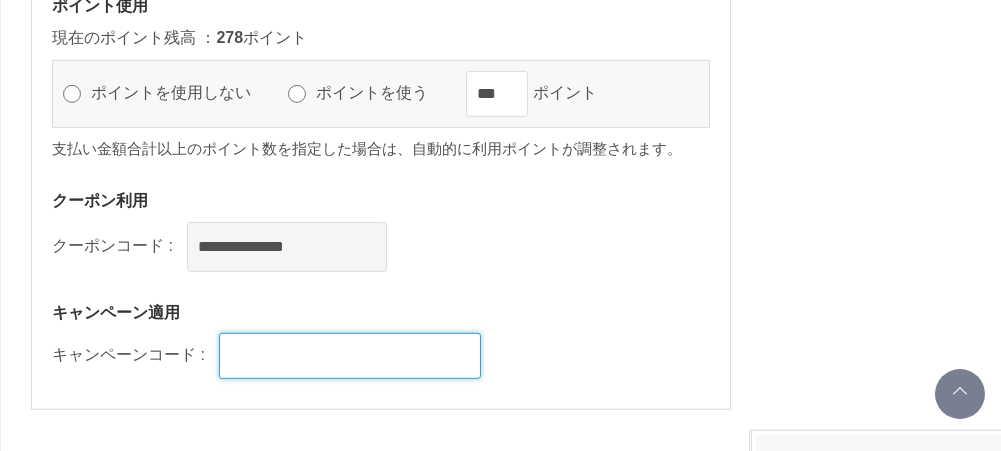 type on "**********" 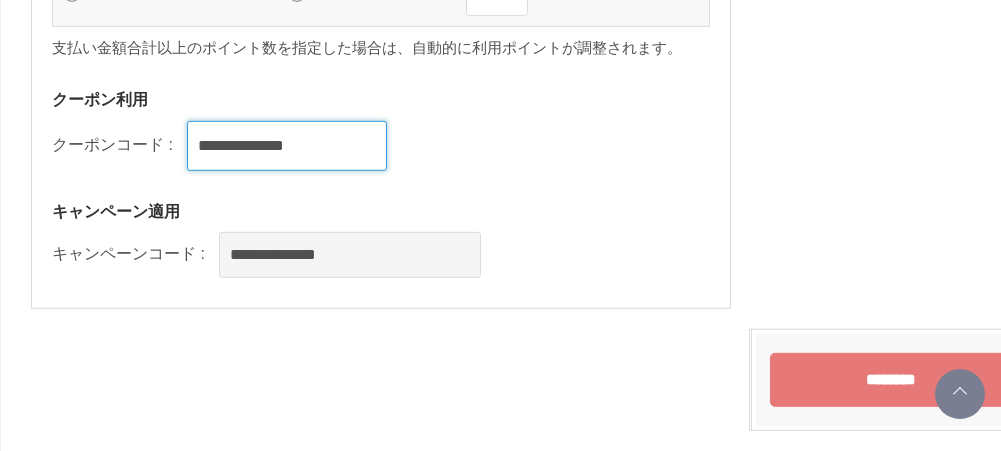 scroll, scrollTop: 2400, scrollLeft: 0, axis: vertical 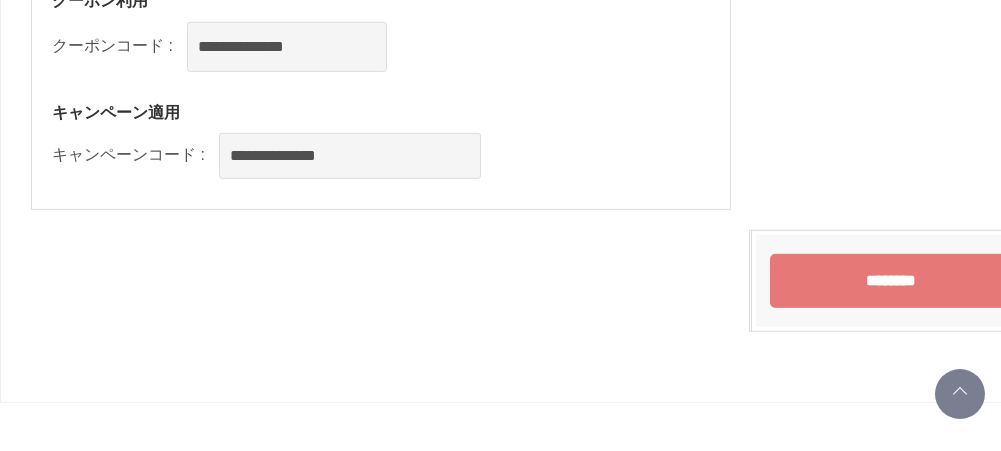 click on "********" at bounding box center [891, 281] 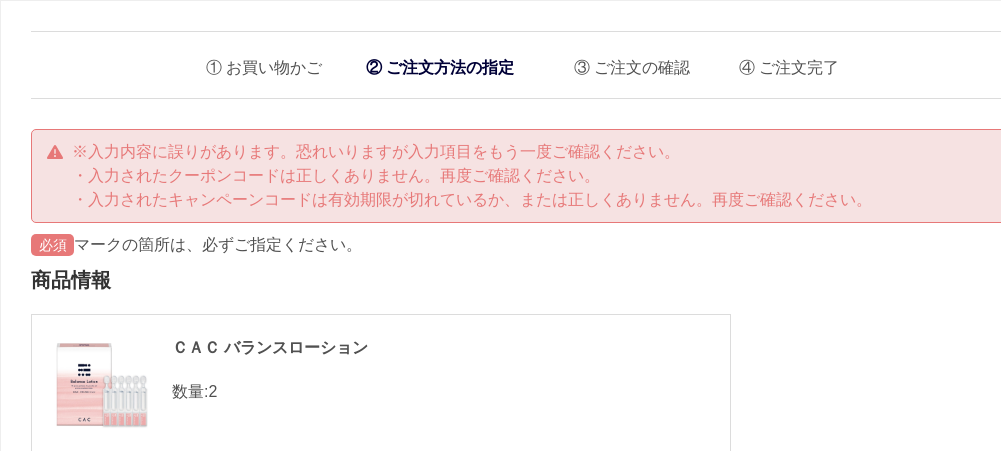 scroll, scrollTop: 0, scrollLeft: 0, axis: both 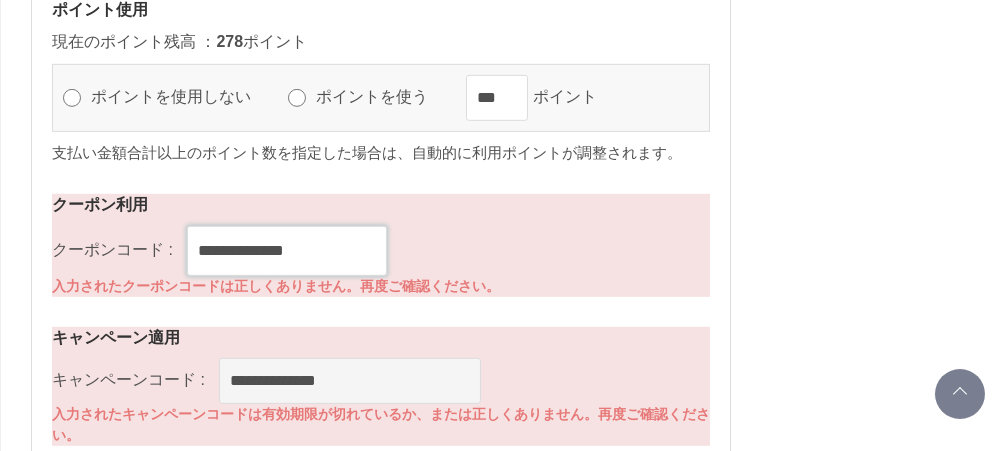 click on "**********" at bounding box center (287, 251) 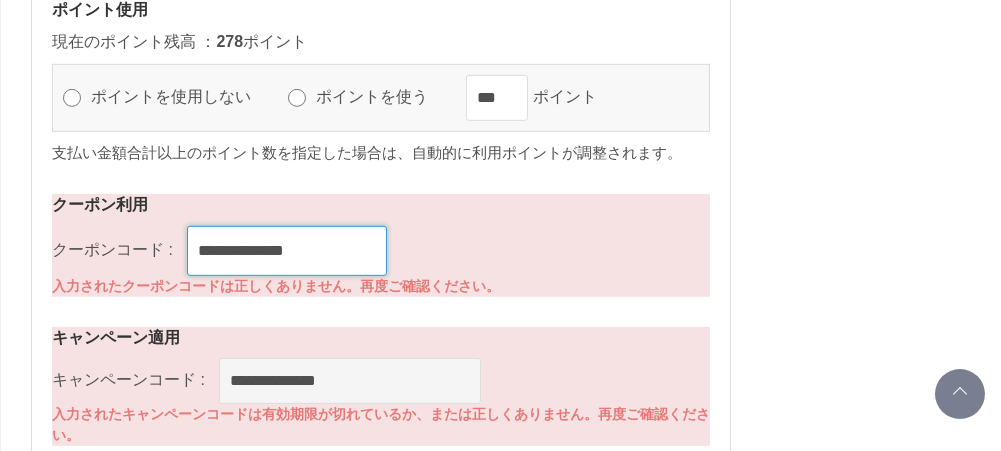drag, startPoint x: 344, startPoint y: 237, endPoint x: 124, endPoint y: 232, distance: 220.05681 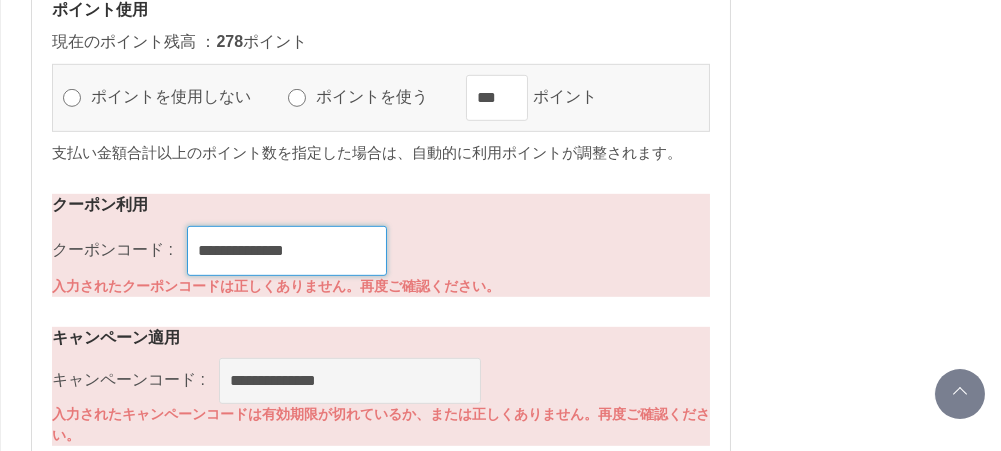 click on "**********" at bounding box center [381, 261] 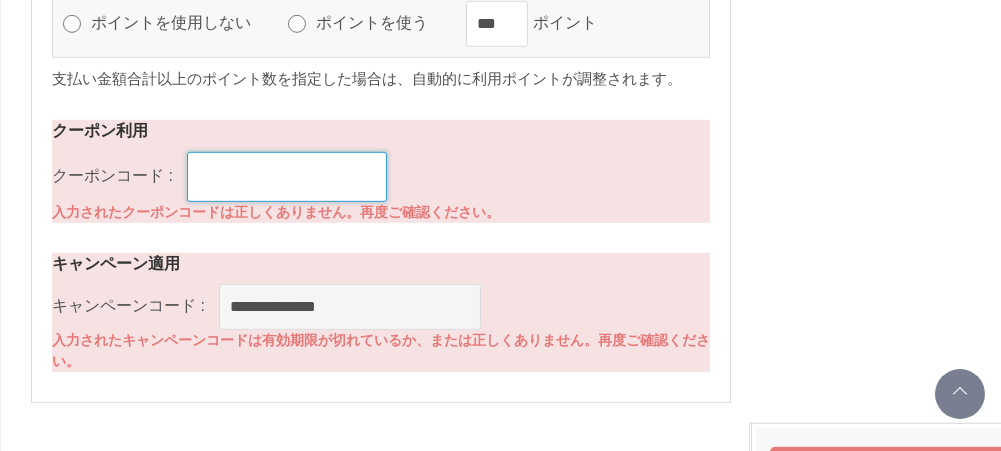scroll, scrollTop: 2400, scrollLeft: 0, axis: vertical 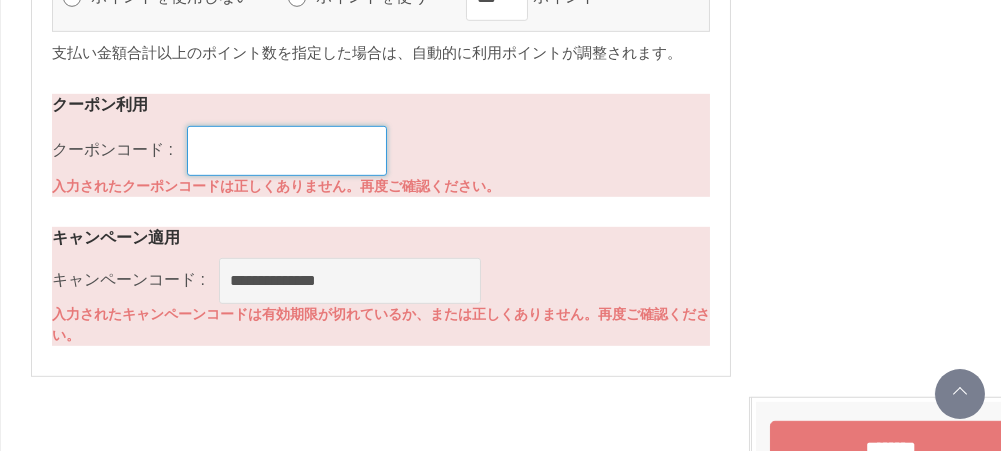 type 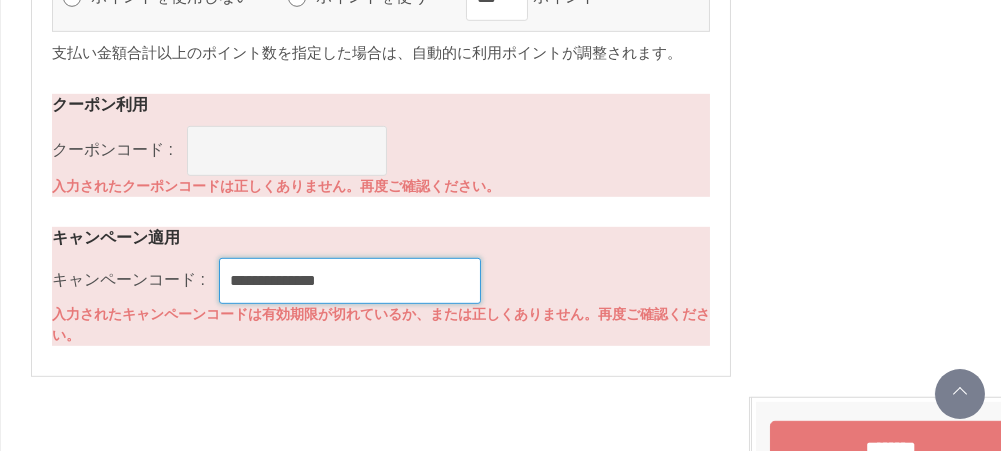 drag, startPoint x: 409, startPoint y: 274, endPoint x: 126, endPoint y: 280, distance: 283.0636 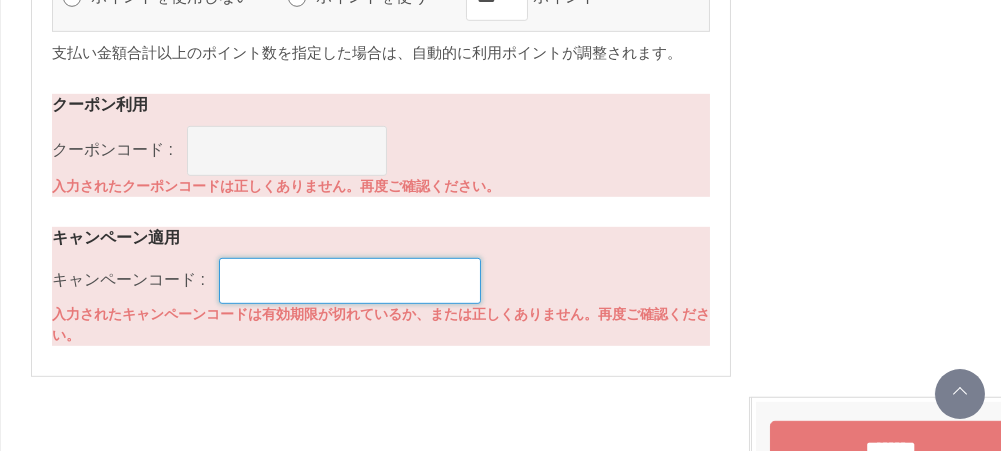 type 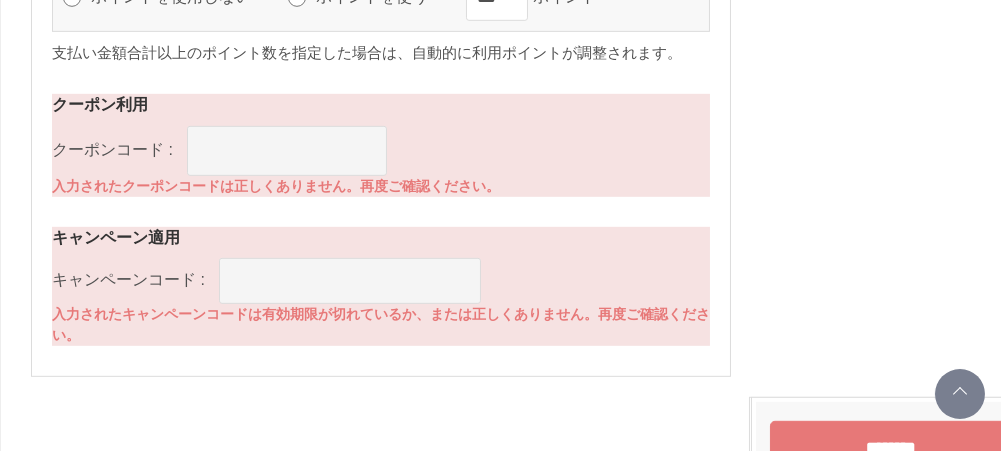click on "********" at bounding box center [891, 448] 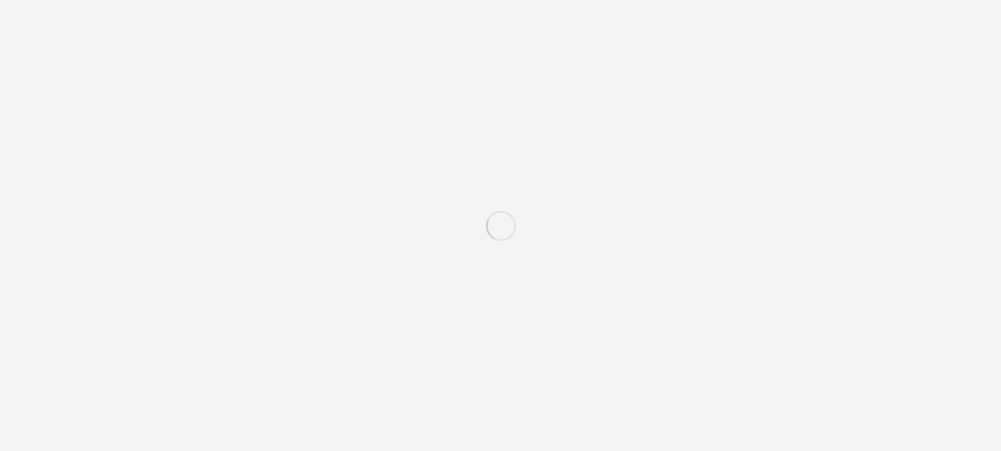 scroll, scrollTop: 0, scrollLeft: 0, axis: both 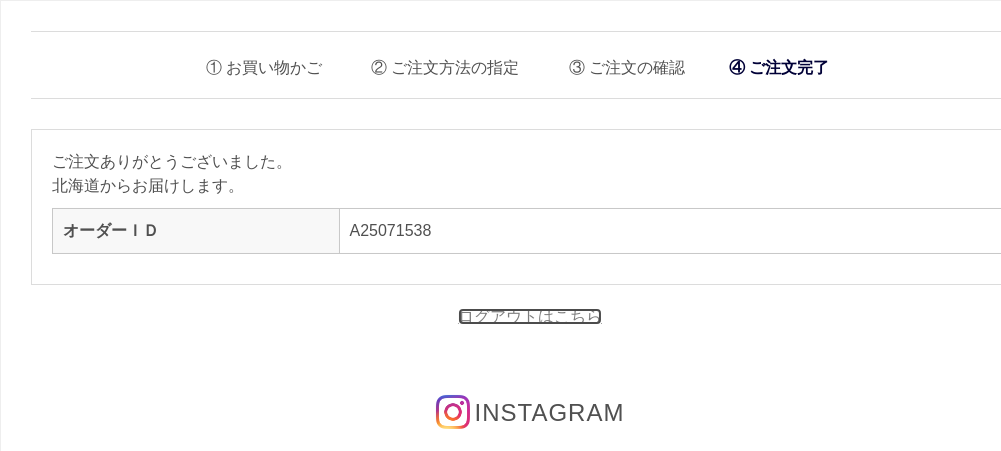 click on "ログアウトはこちら" at bounding box center [530, 316] 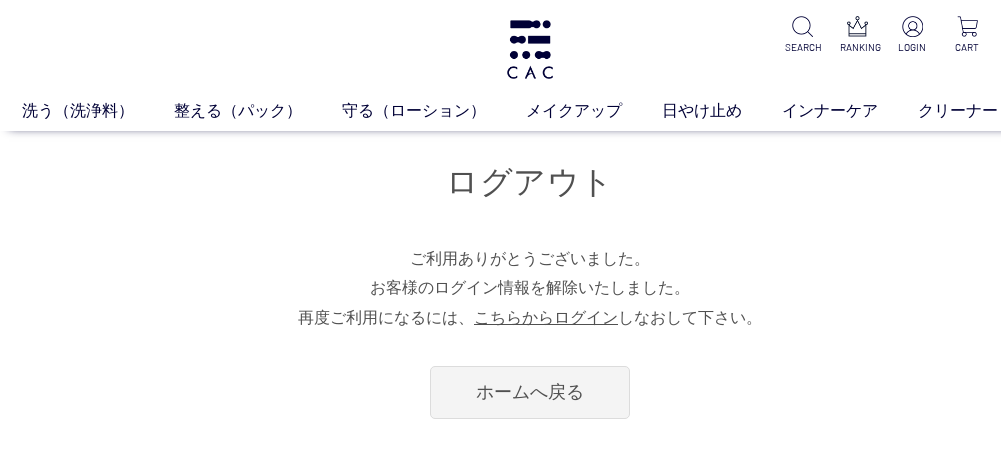 scroll, scrollTop: 0, scrollLeft: 0, axis: both 